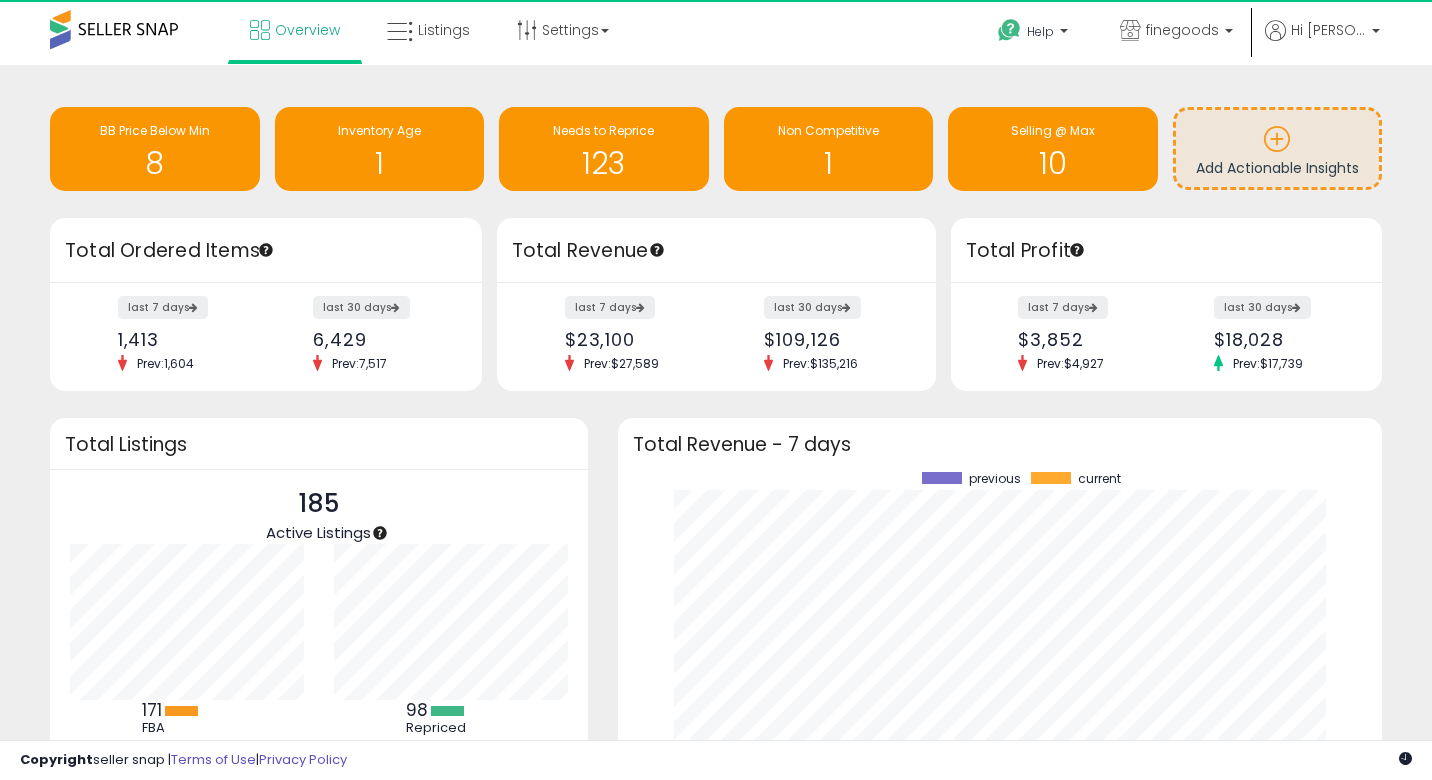 scroll, scrollTop: 0, scrollLeft: 0, axis: both 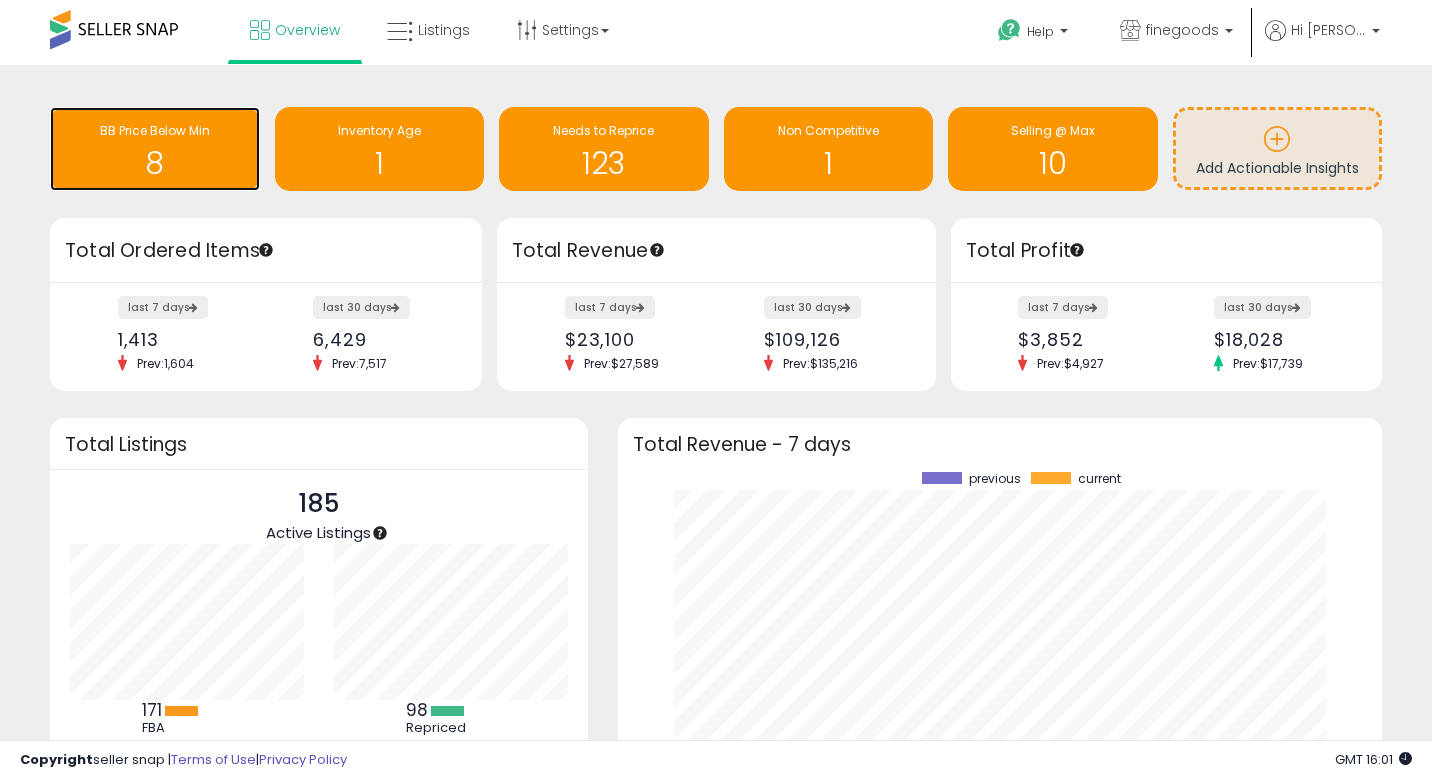 click on "BB Price Below Min" at bounding box center [155, 131] 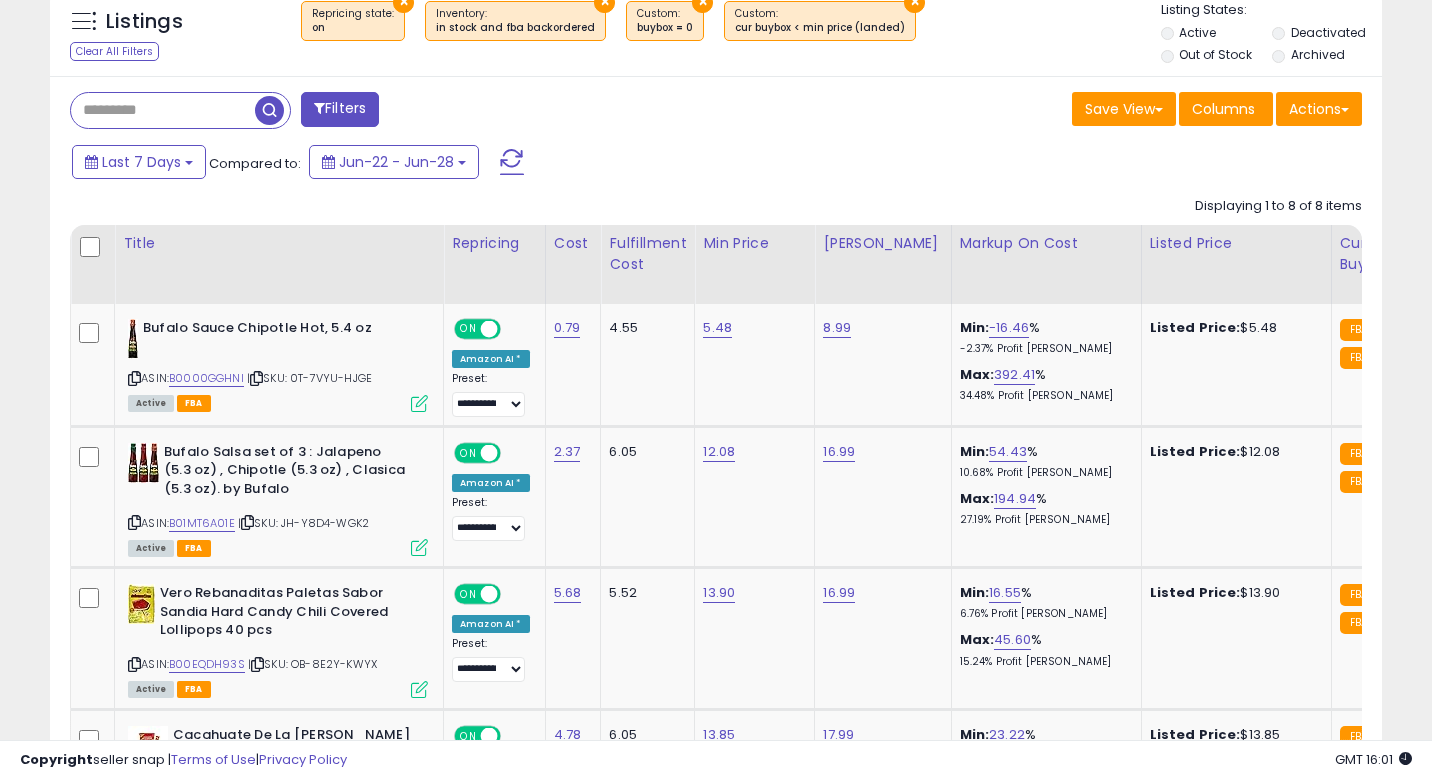 scroll, scrollTop: 785, scrollLeft: 0, axis: vertical 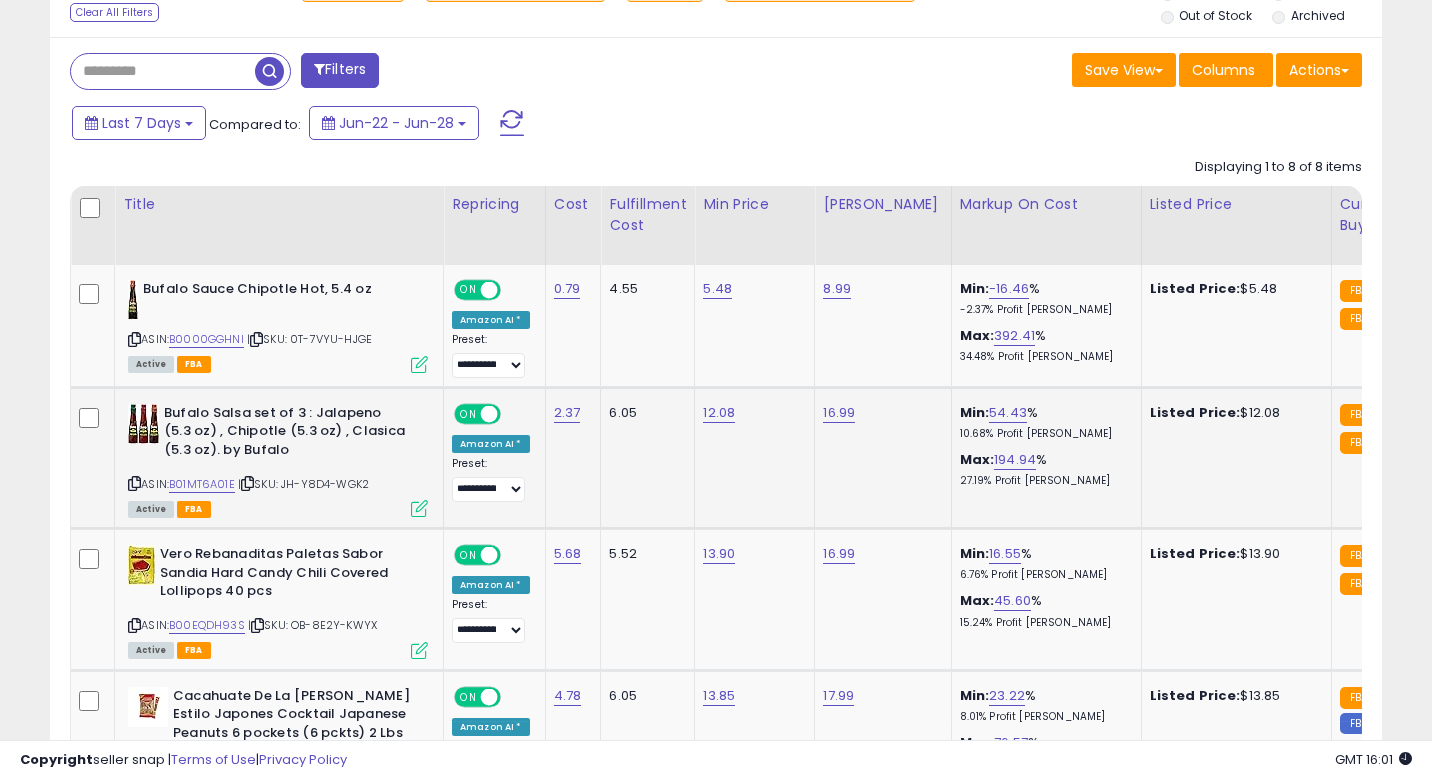 click at bounding box center [419, 508] 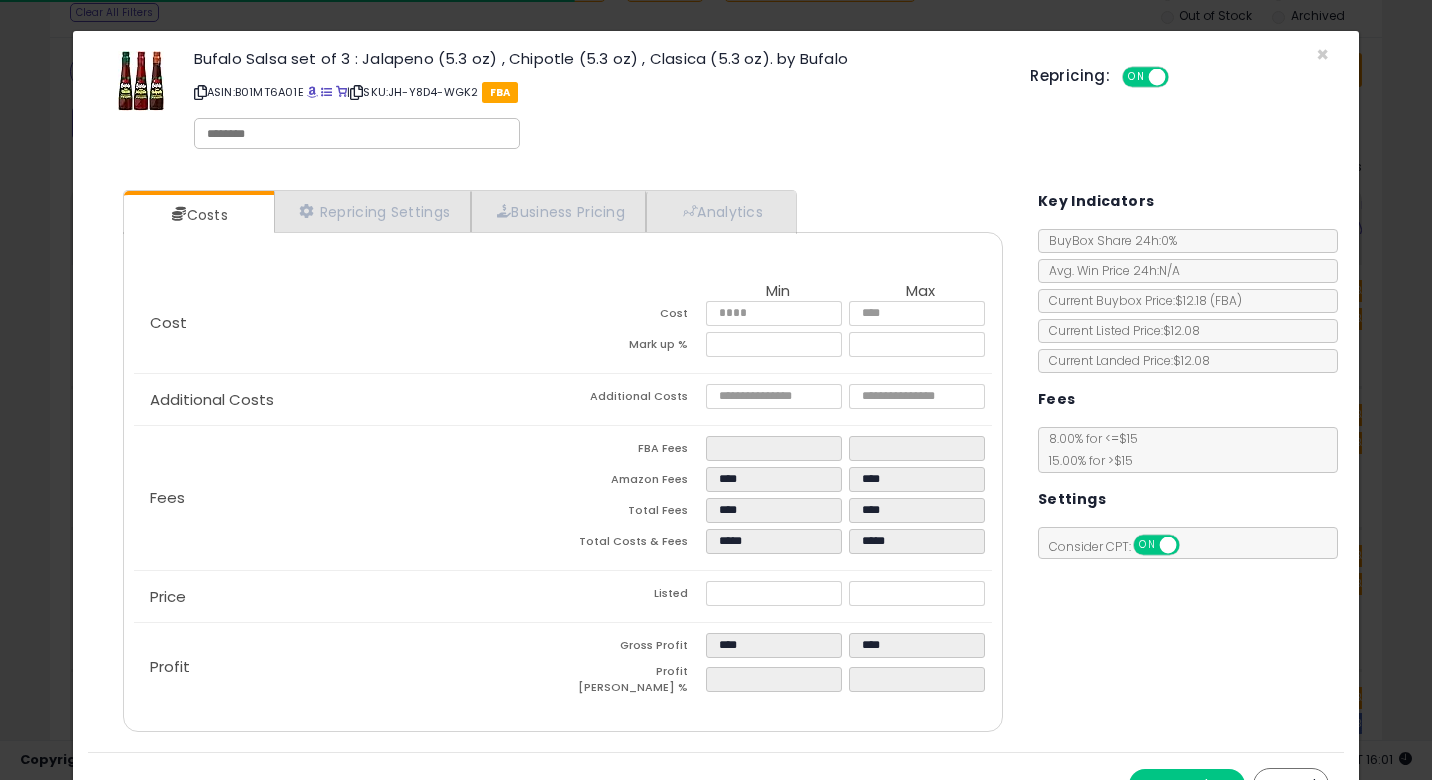 click on "*****" at bounding box center [777, 596] 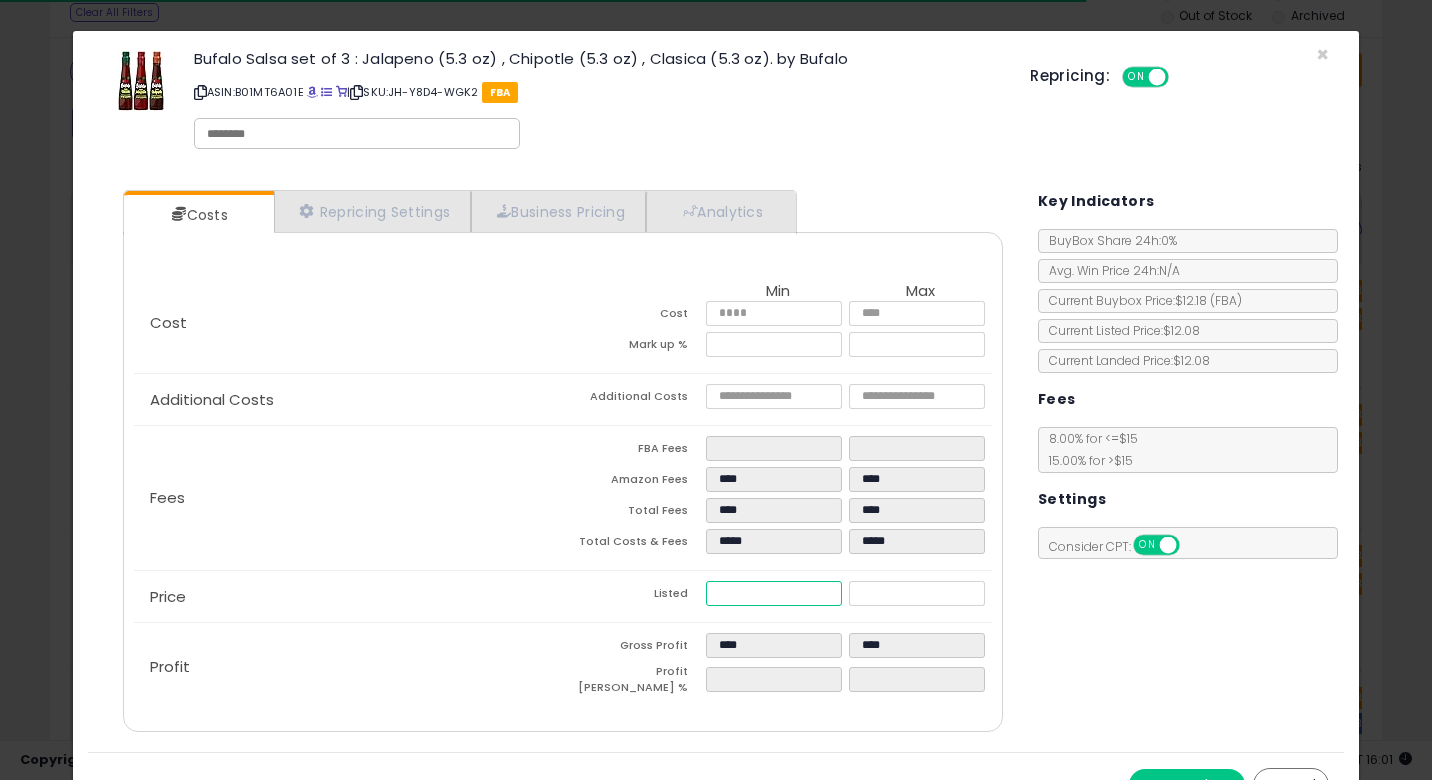 click on "*****" at bounding box center [774, 593] 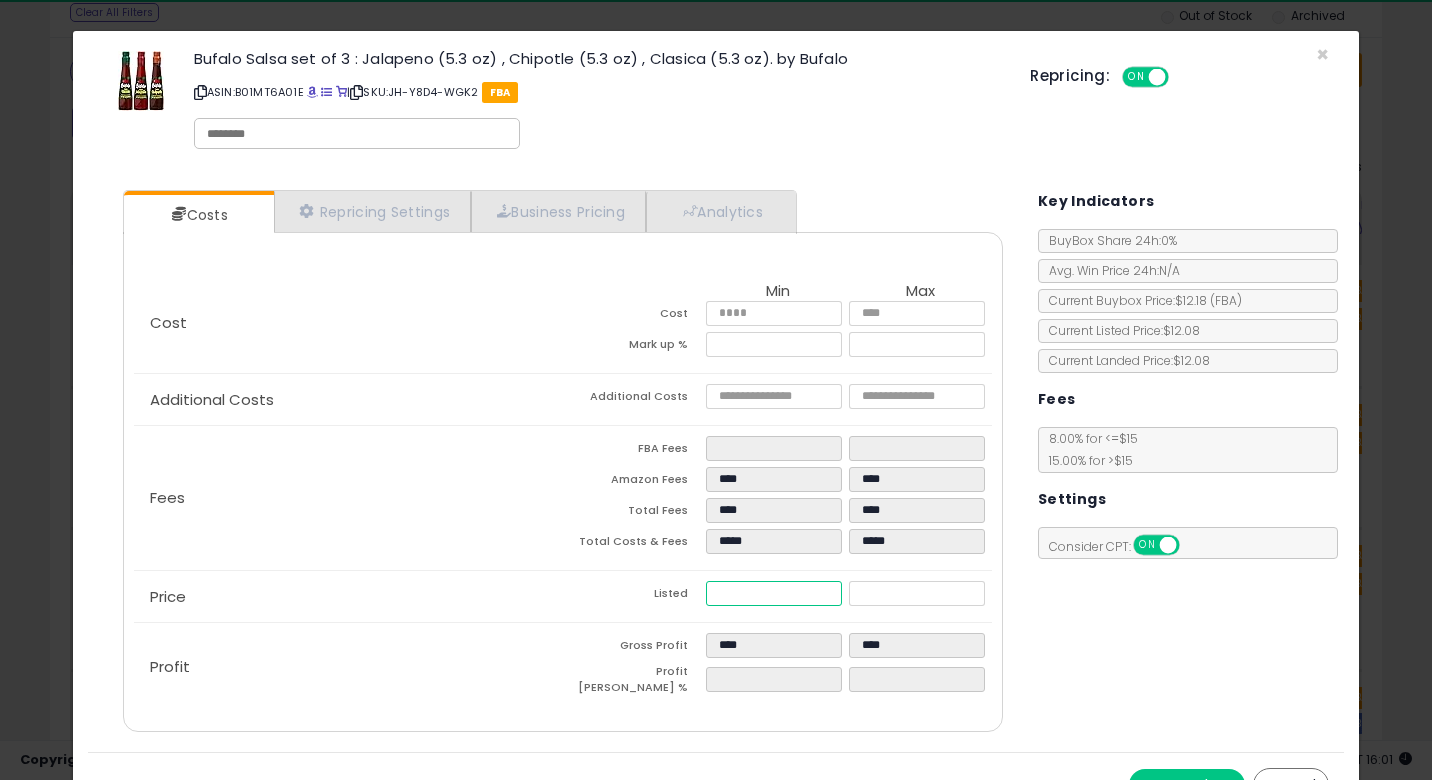 click on "*****" at bounding box center [774, 593] 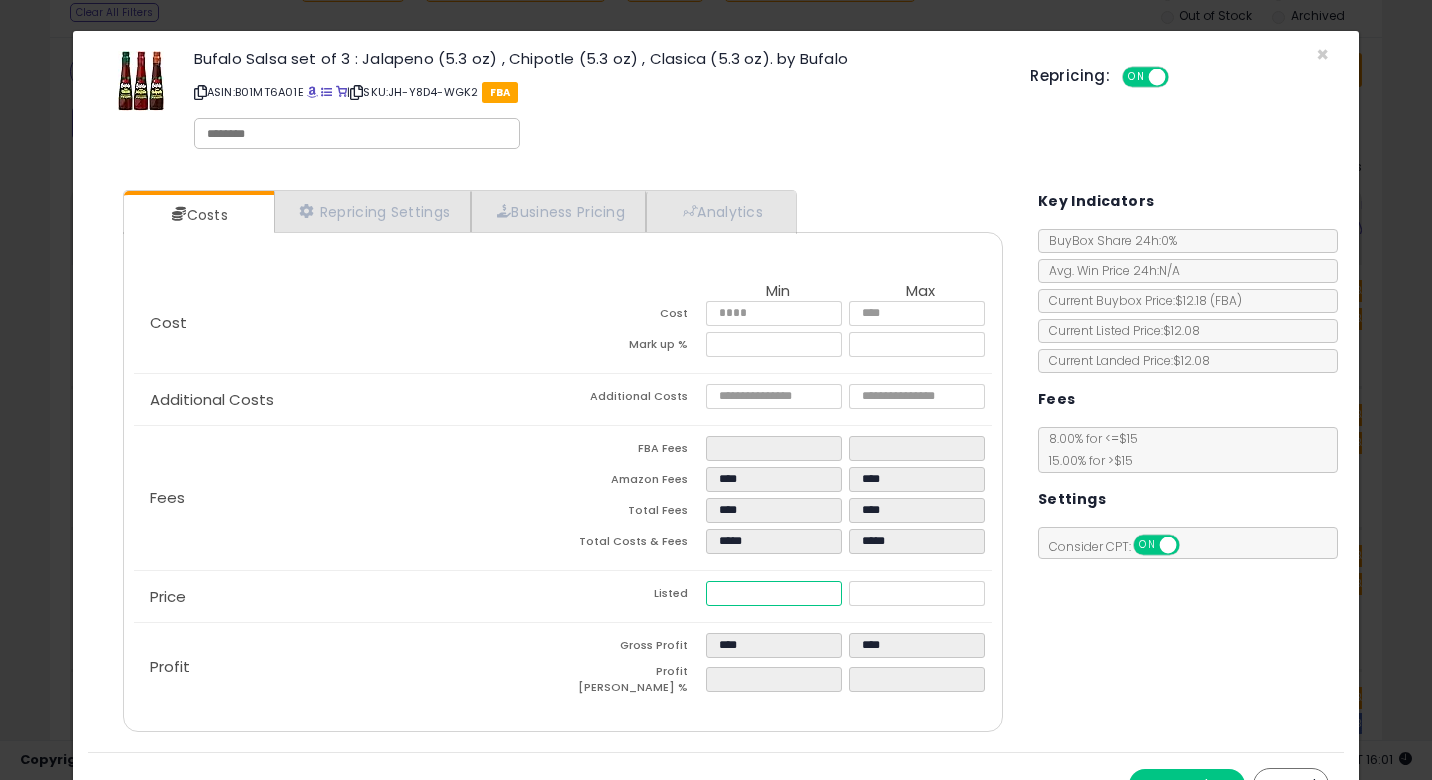 click on "*****" at bounding box center (774, 593) 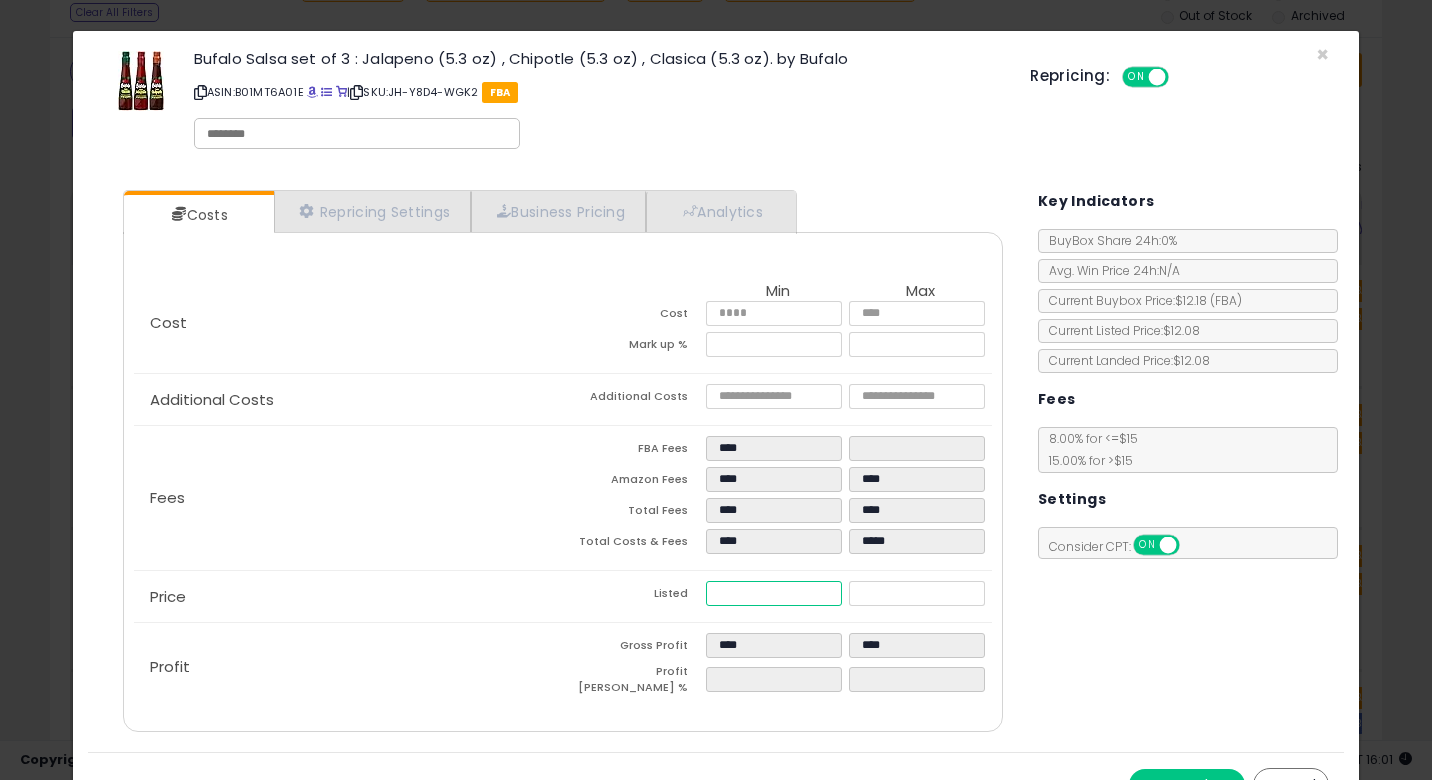 type on "****" 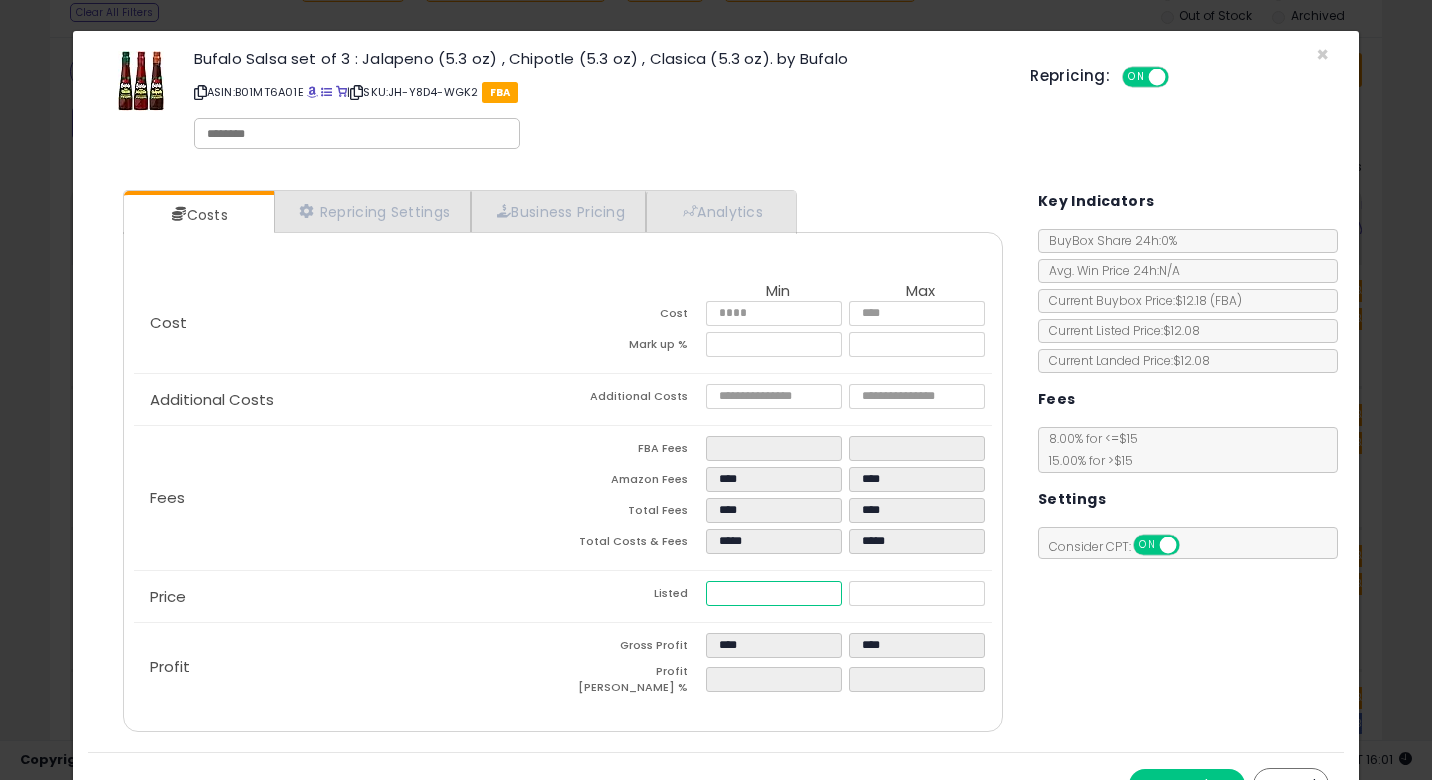 type on "****" 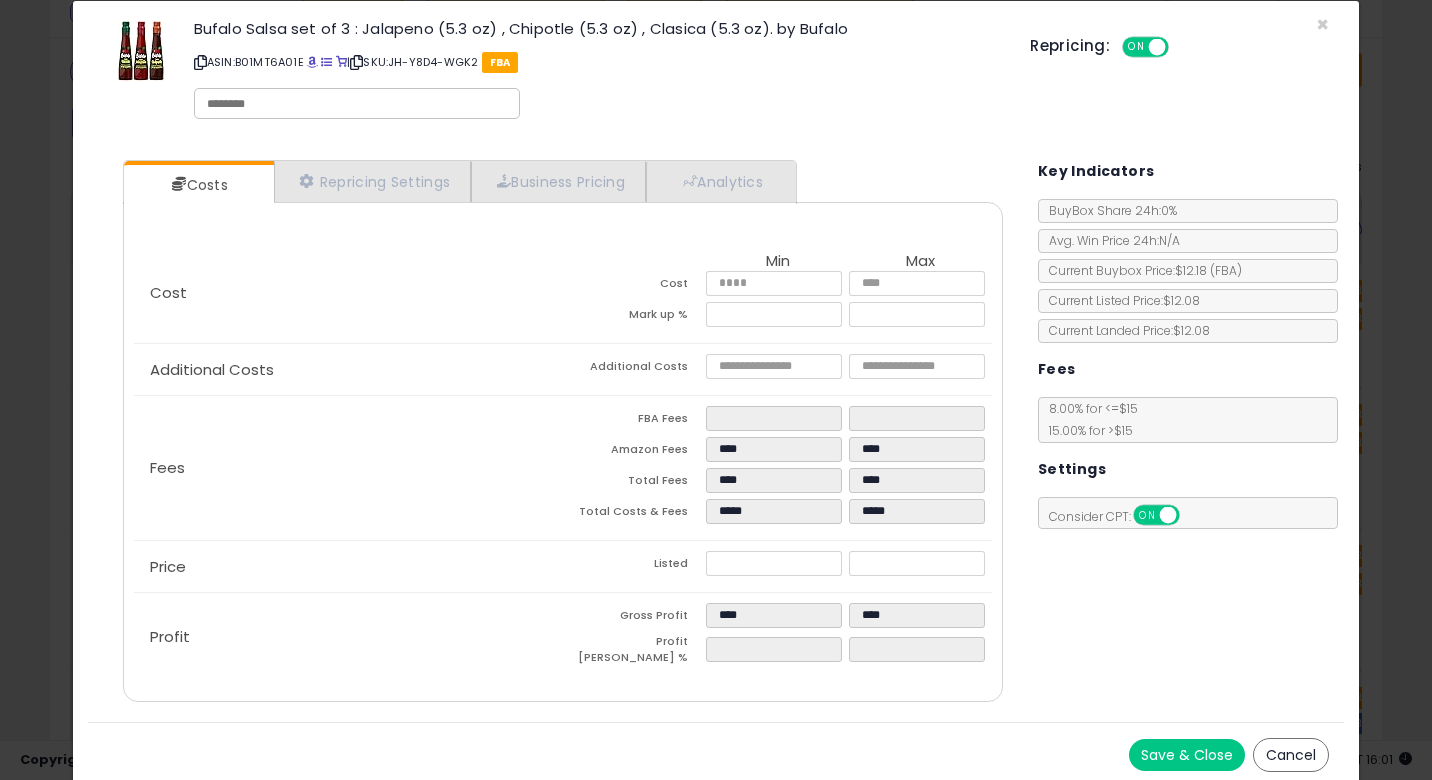 click on "Save & Close" at bounding box center (1187, 755) 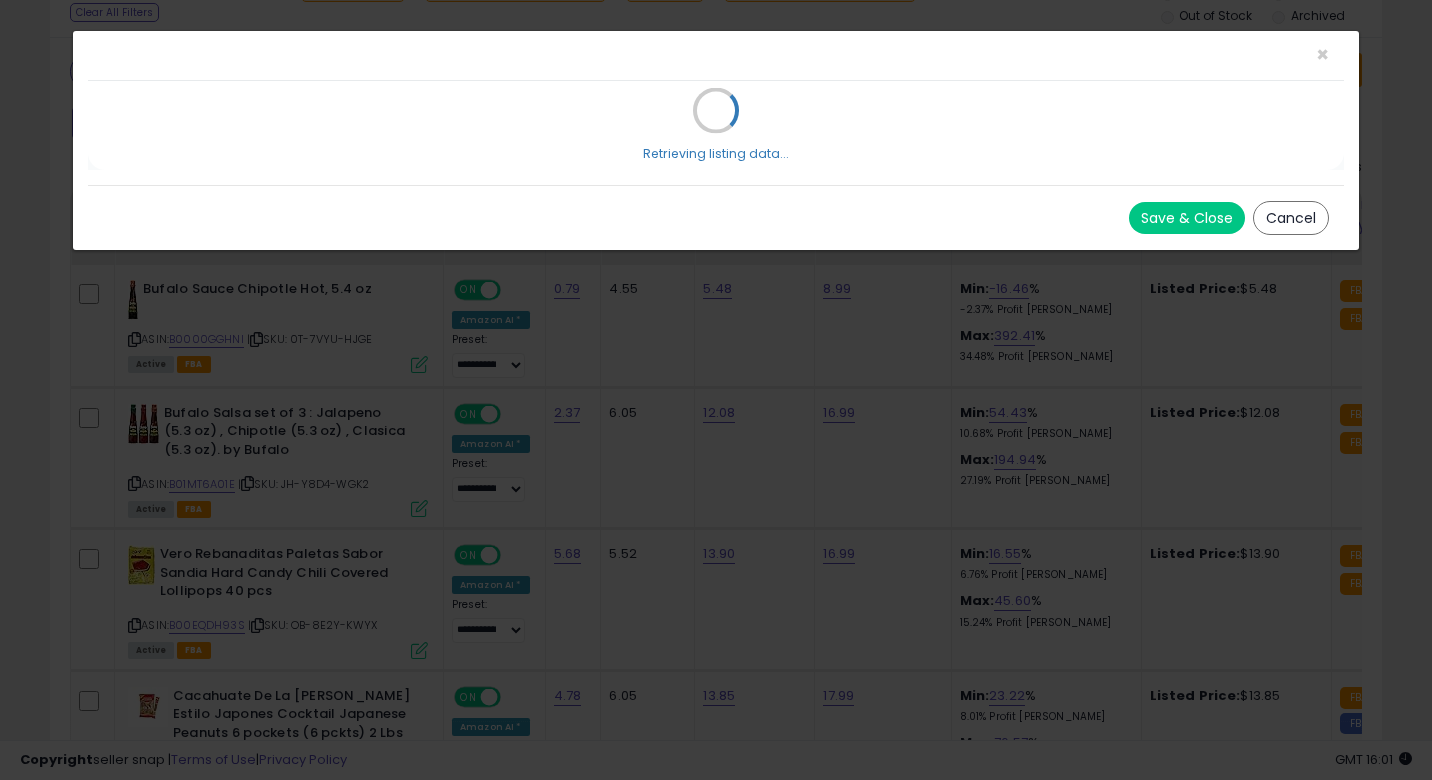 scroll, scrollTop: 0, scrollLeft: 0, axis: both 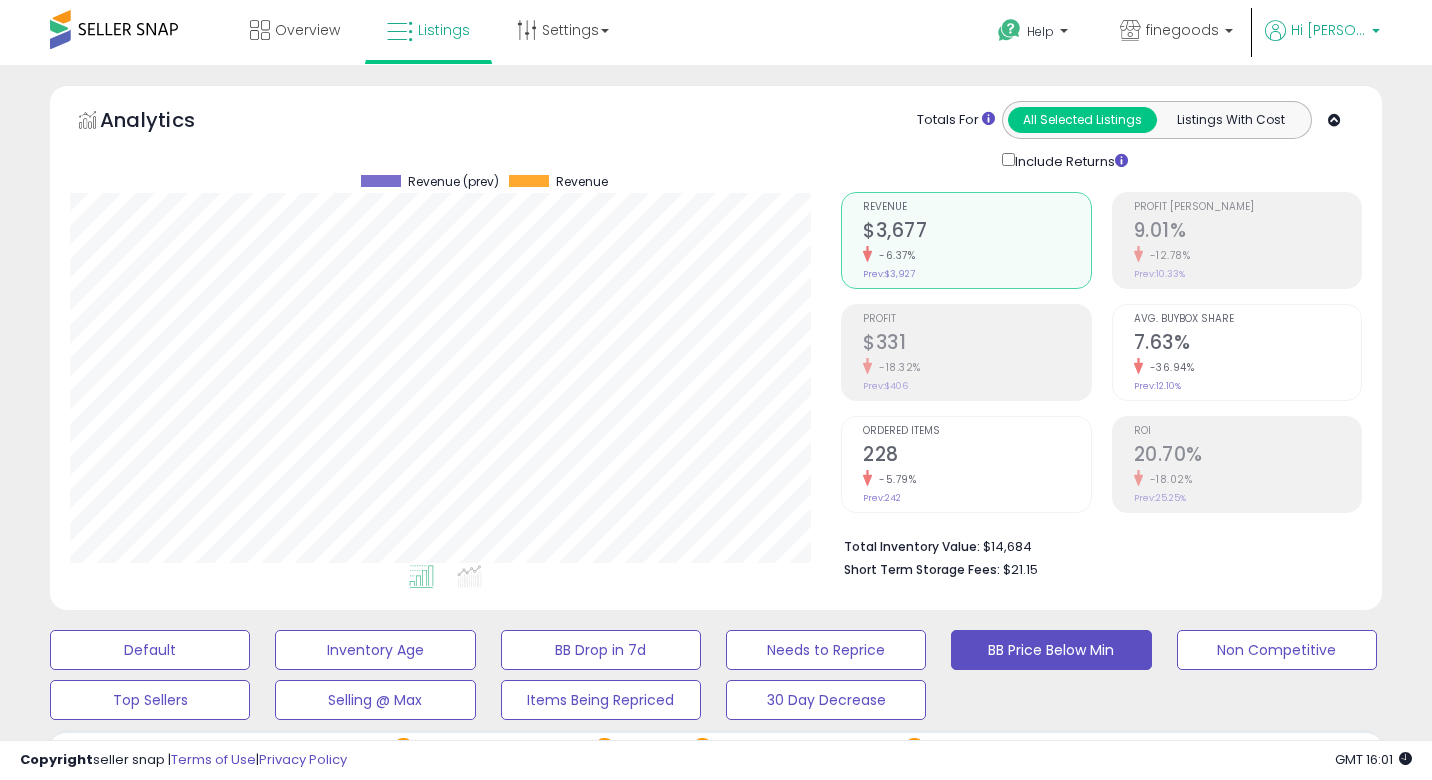 click on "Hi [PERSON_NAME]" at bounding box center (1328, 30) 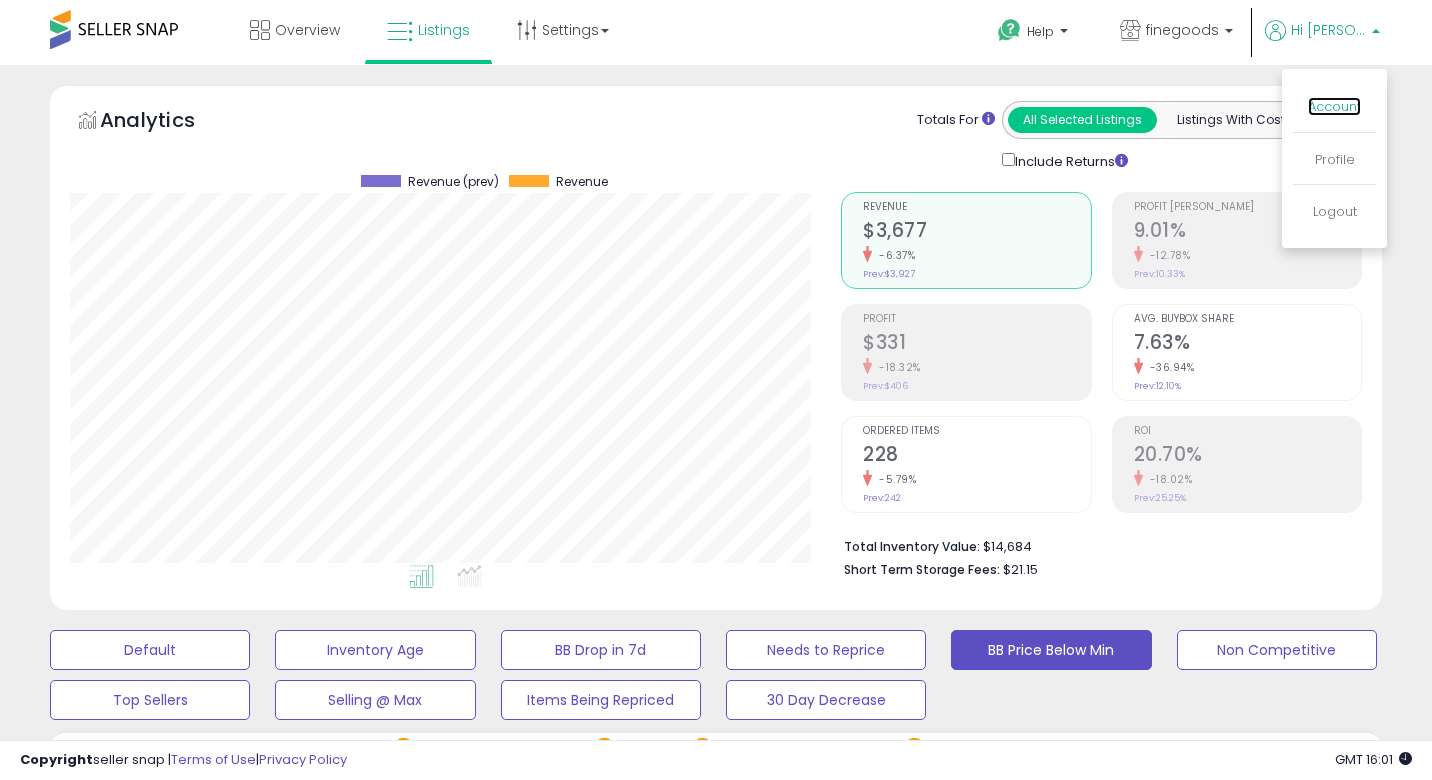 click on "Account" at bounding box center (1334, 106) 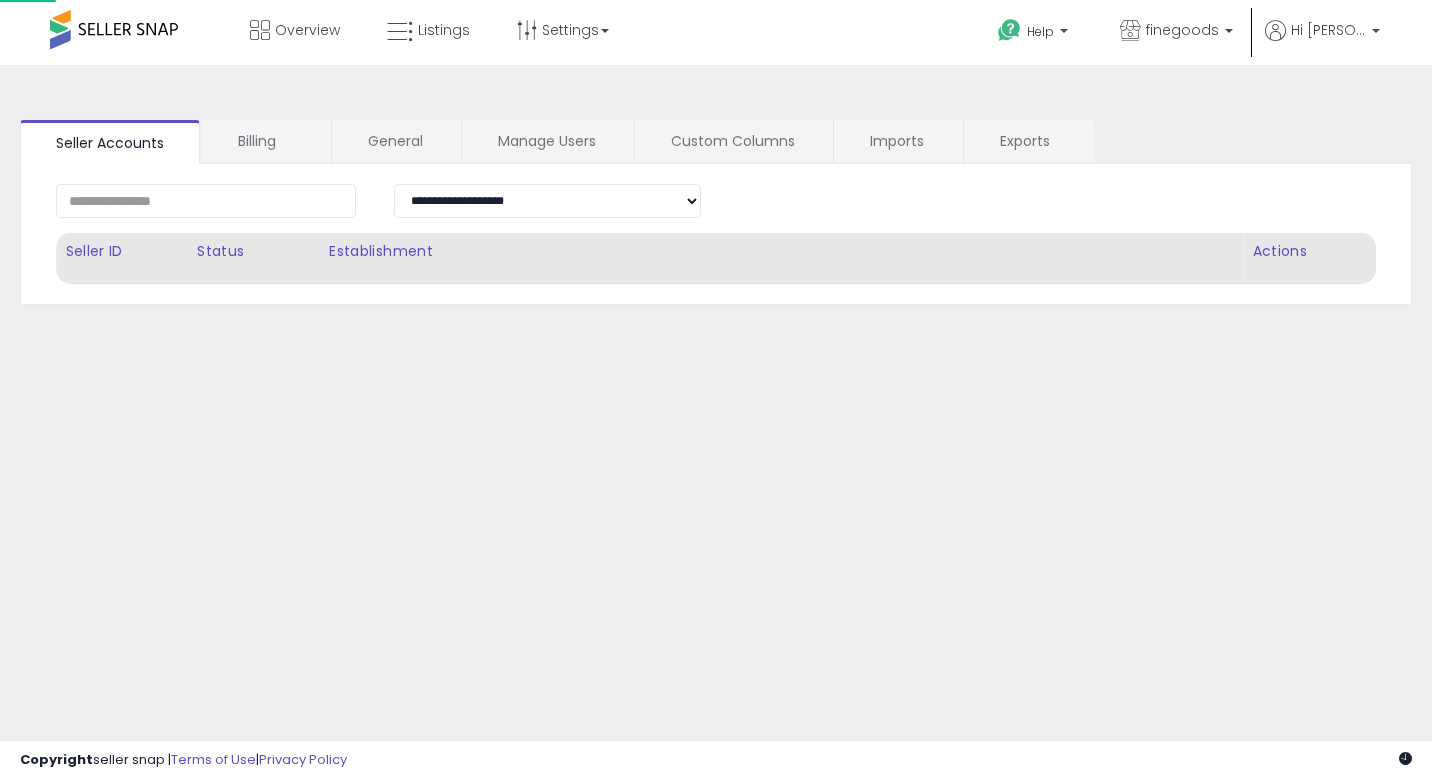 scroll, scrollTop: 0, scrollLeft: 0, axis: both 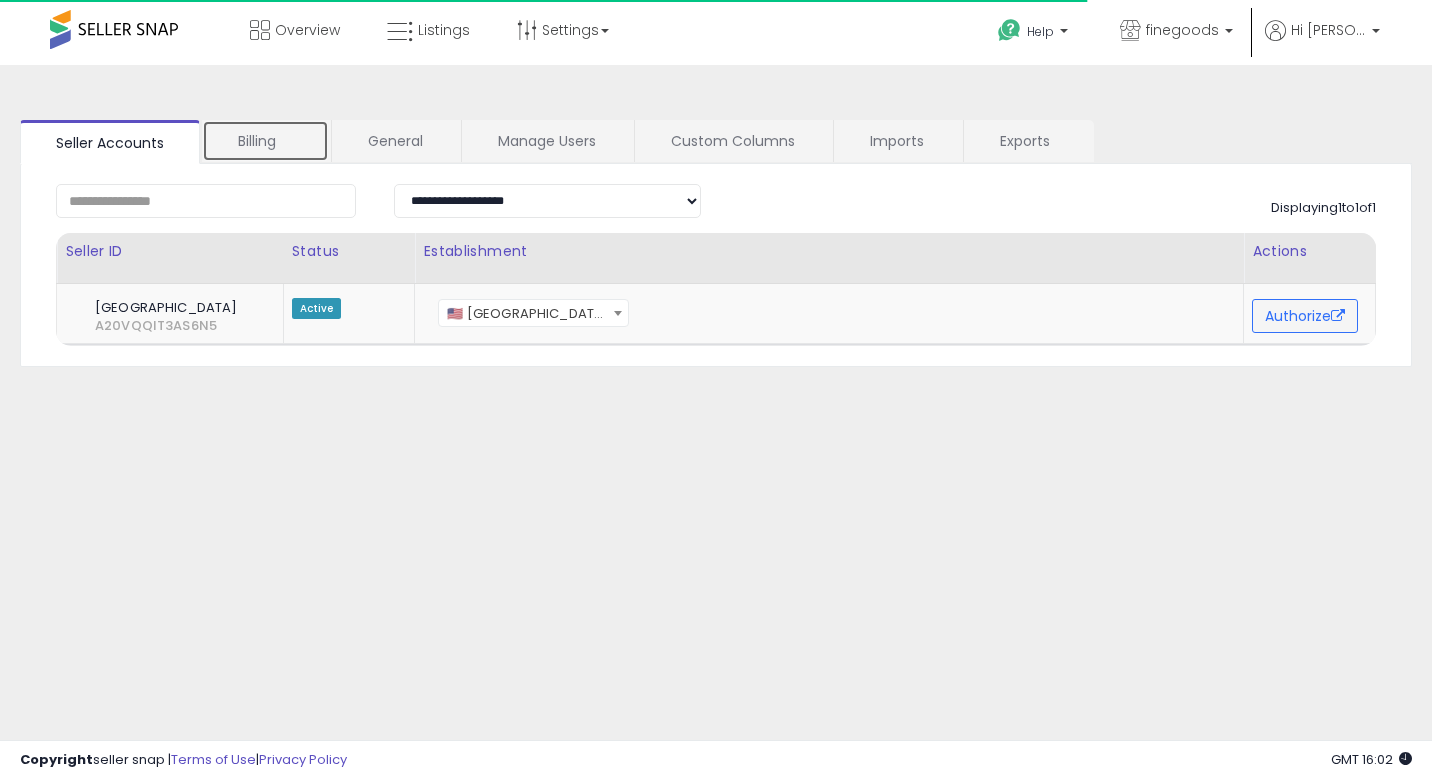 click on "Billing" at bounding box center (265, 141) 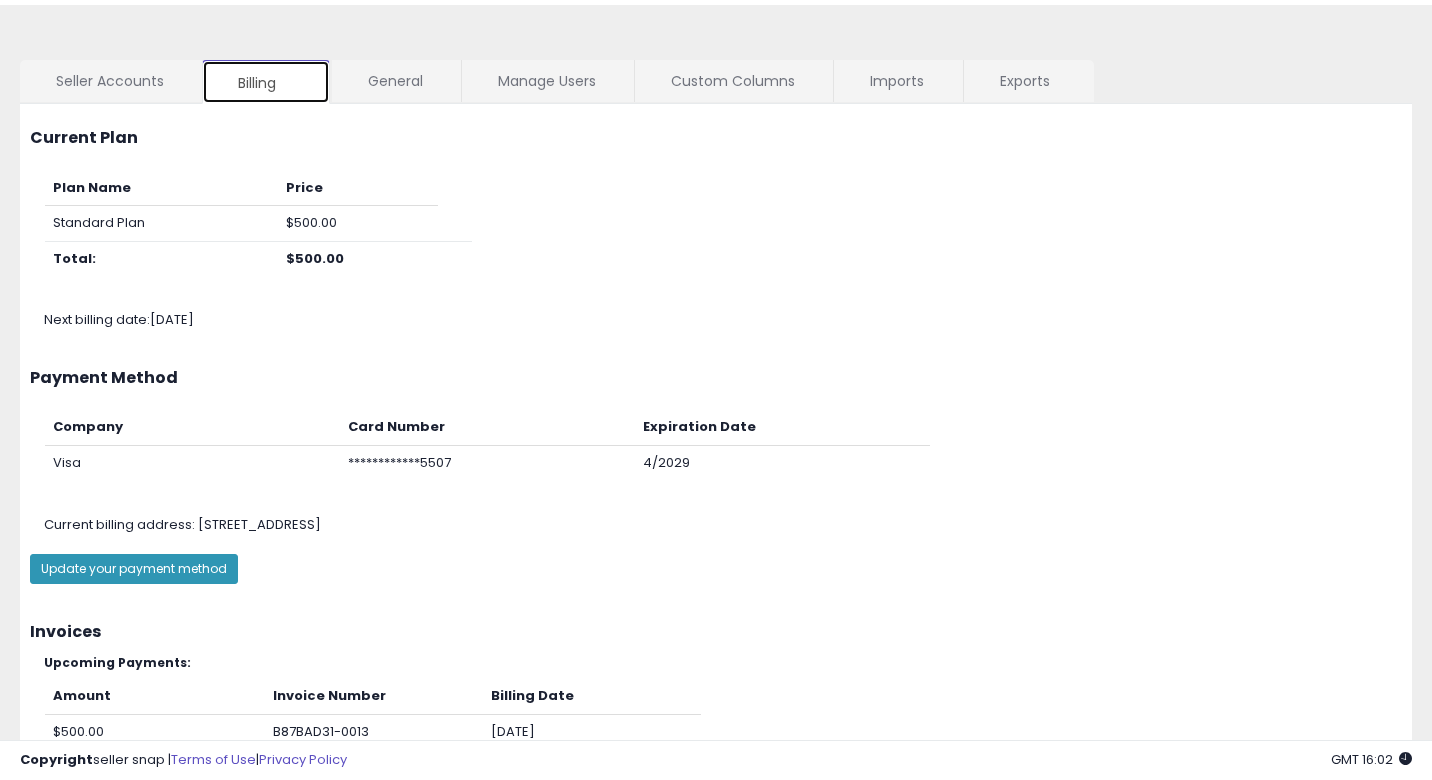 scroll, scrollTop: 185, scrollLeft: 0, axis: vertical 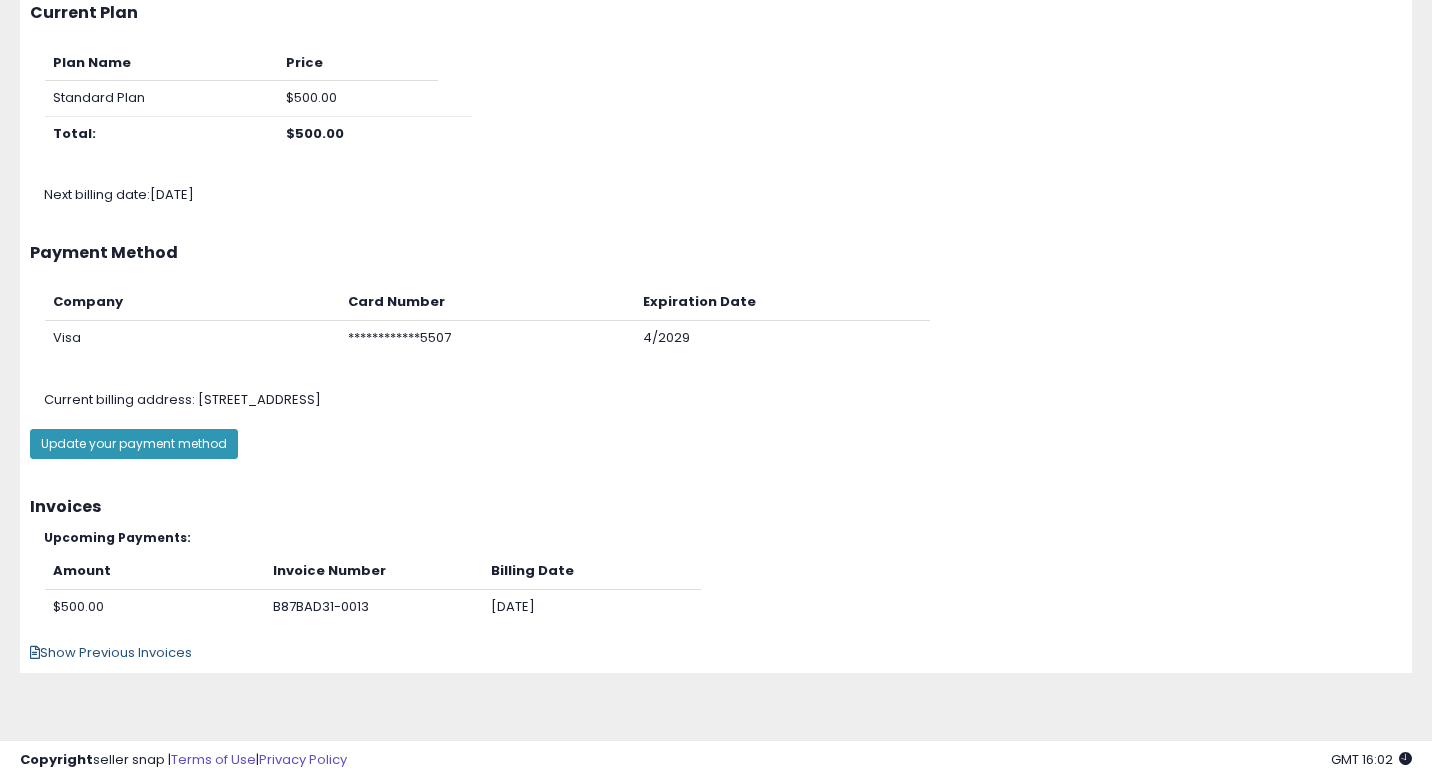 click on "Show Previous Invoices" at bounding box center [111, 652] 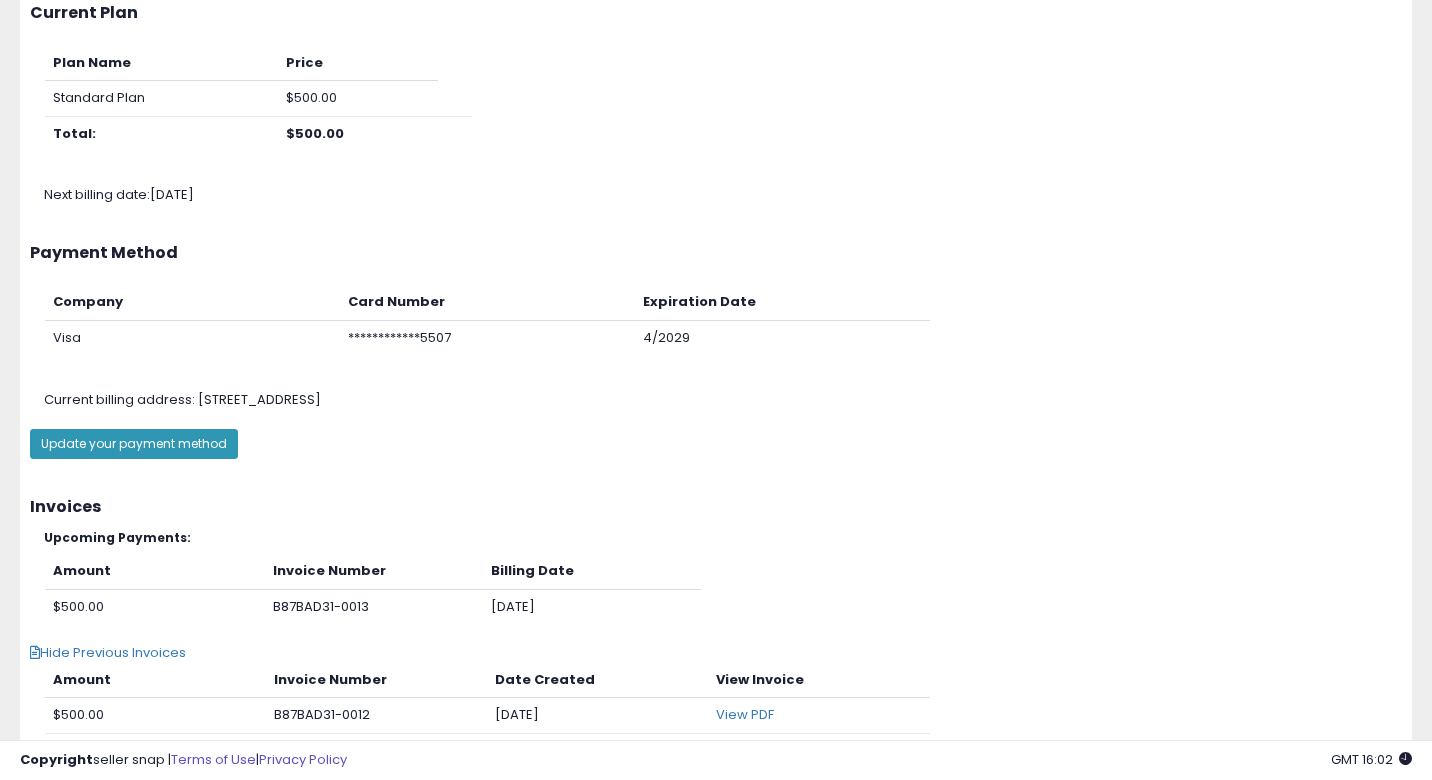 scroll, scrollTop: 554, scrollLeft: 0, axis: vertical 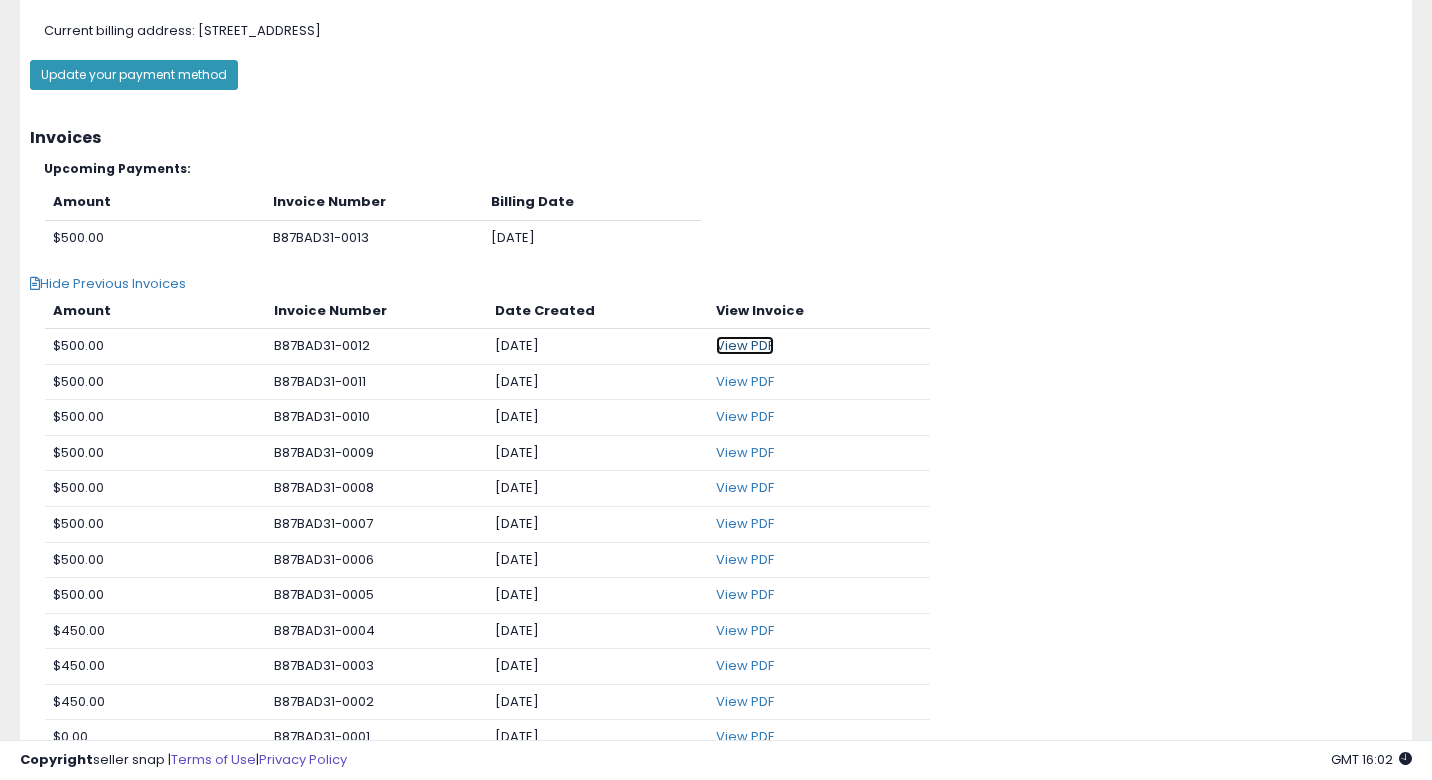 click on "View PDF" at bounding box center [745, 345] 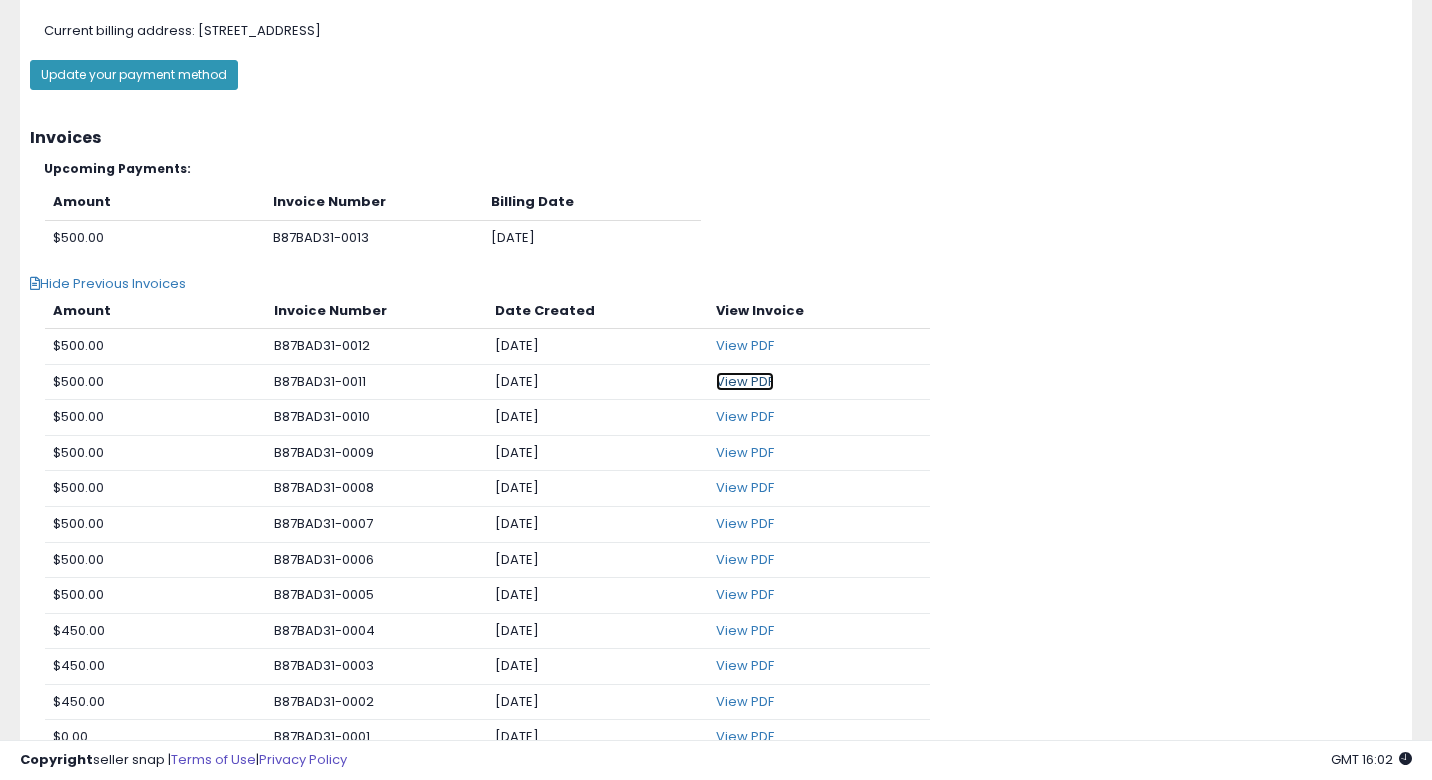 click on "View PDF" at bounding box center [745, 381] 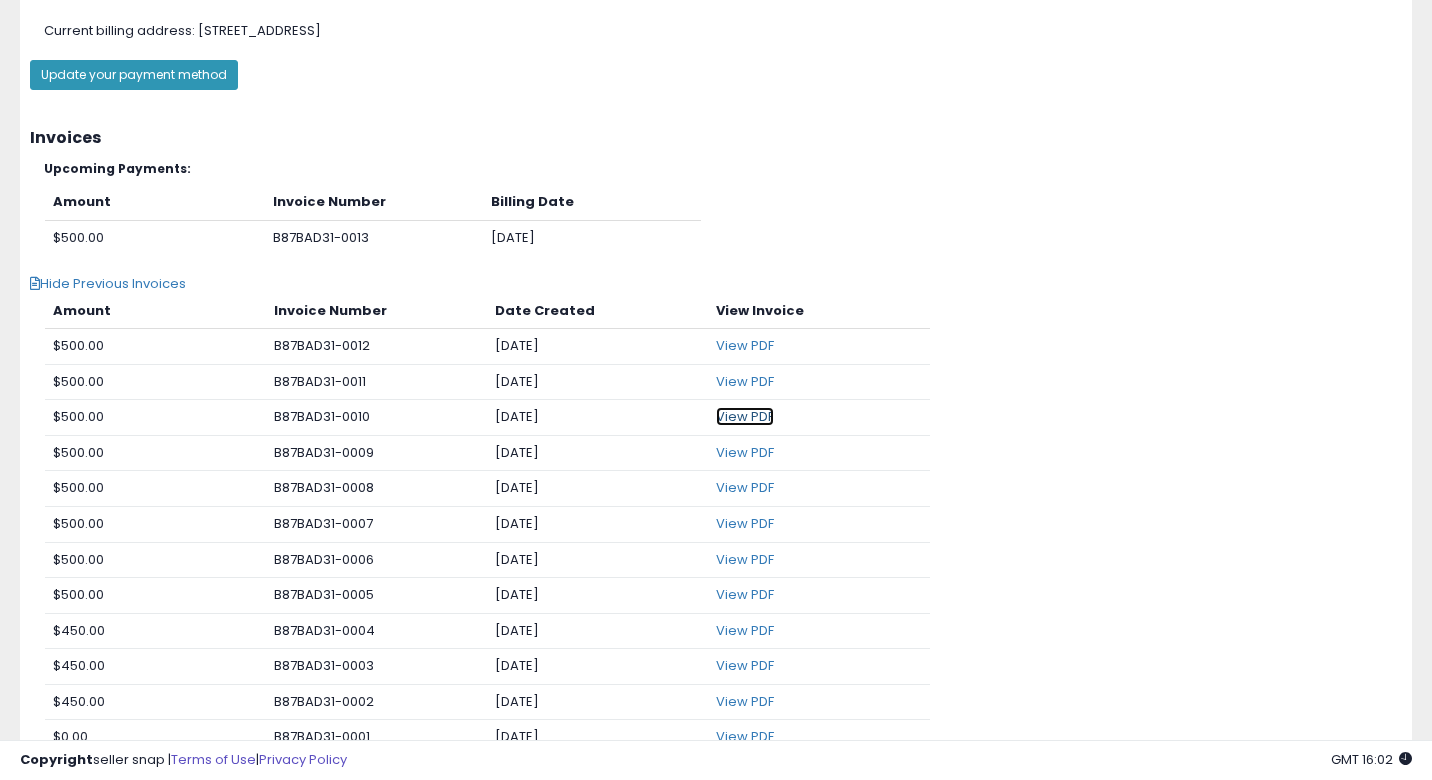 click on "View PDF" at bounding box center [745, 416] 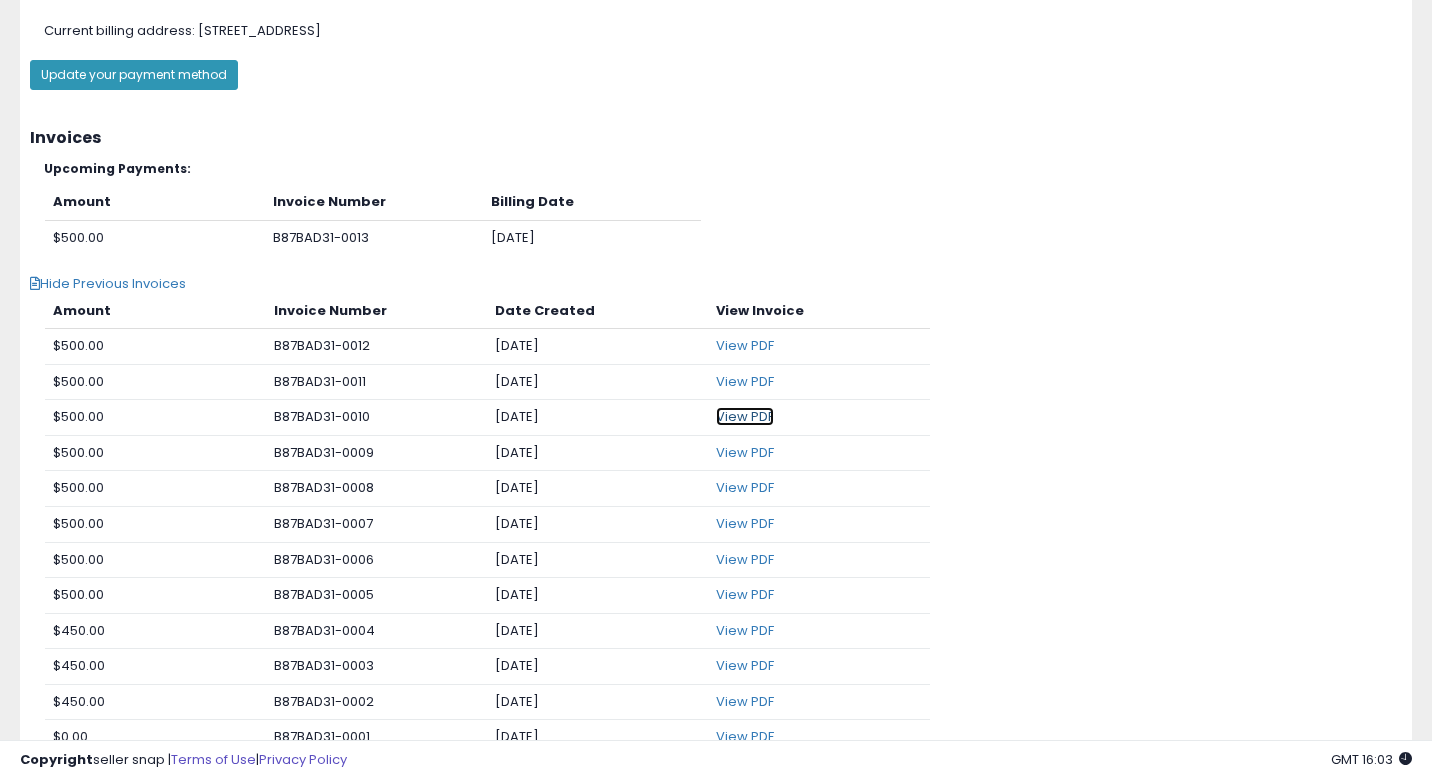 scroll, scrollTop: 589, scrollLeft: 0, axis: vertical 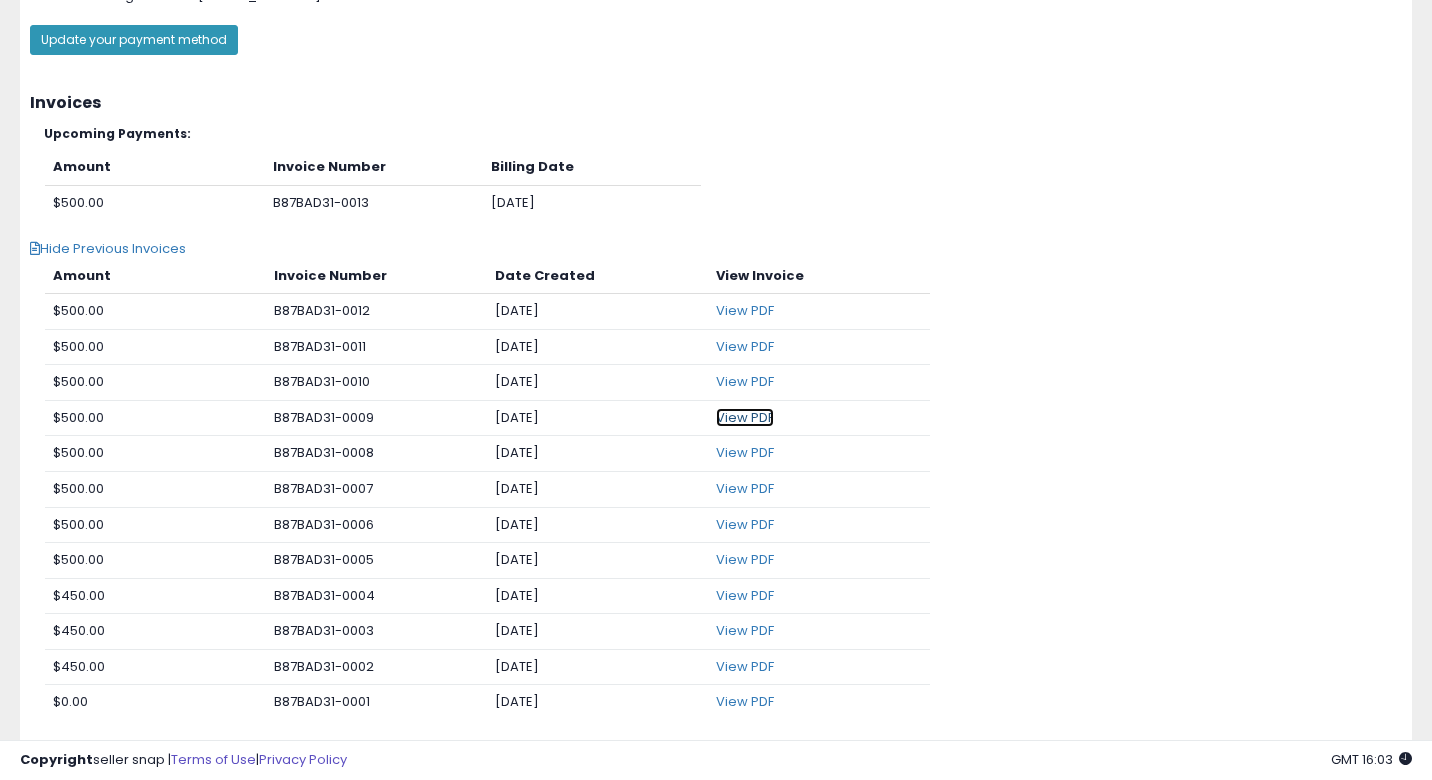 click on "View PDF" at bounding box center (745, 417) 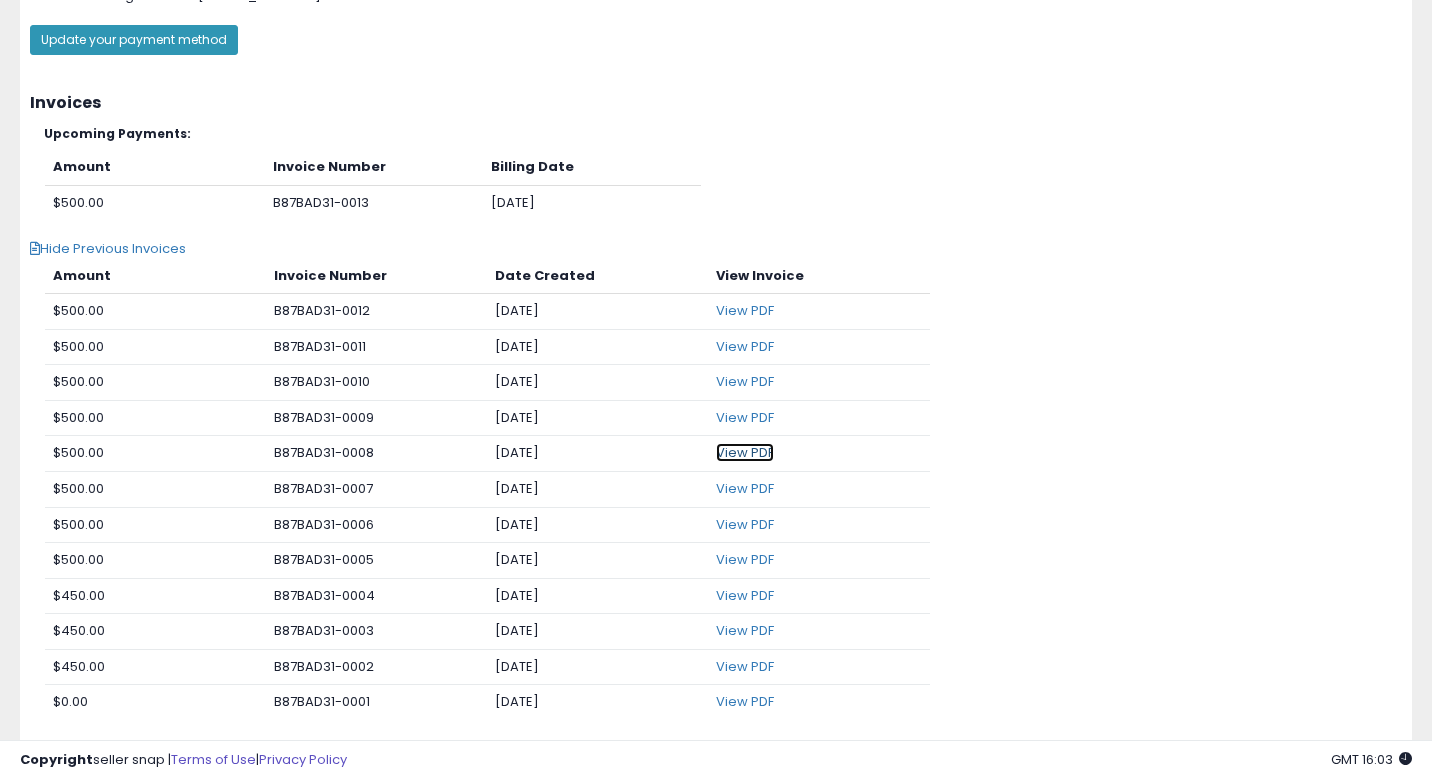 click on "View PDF" at bounding box center [745, 452] 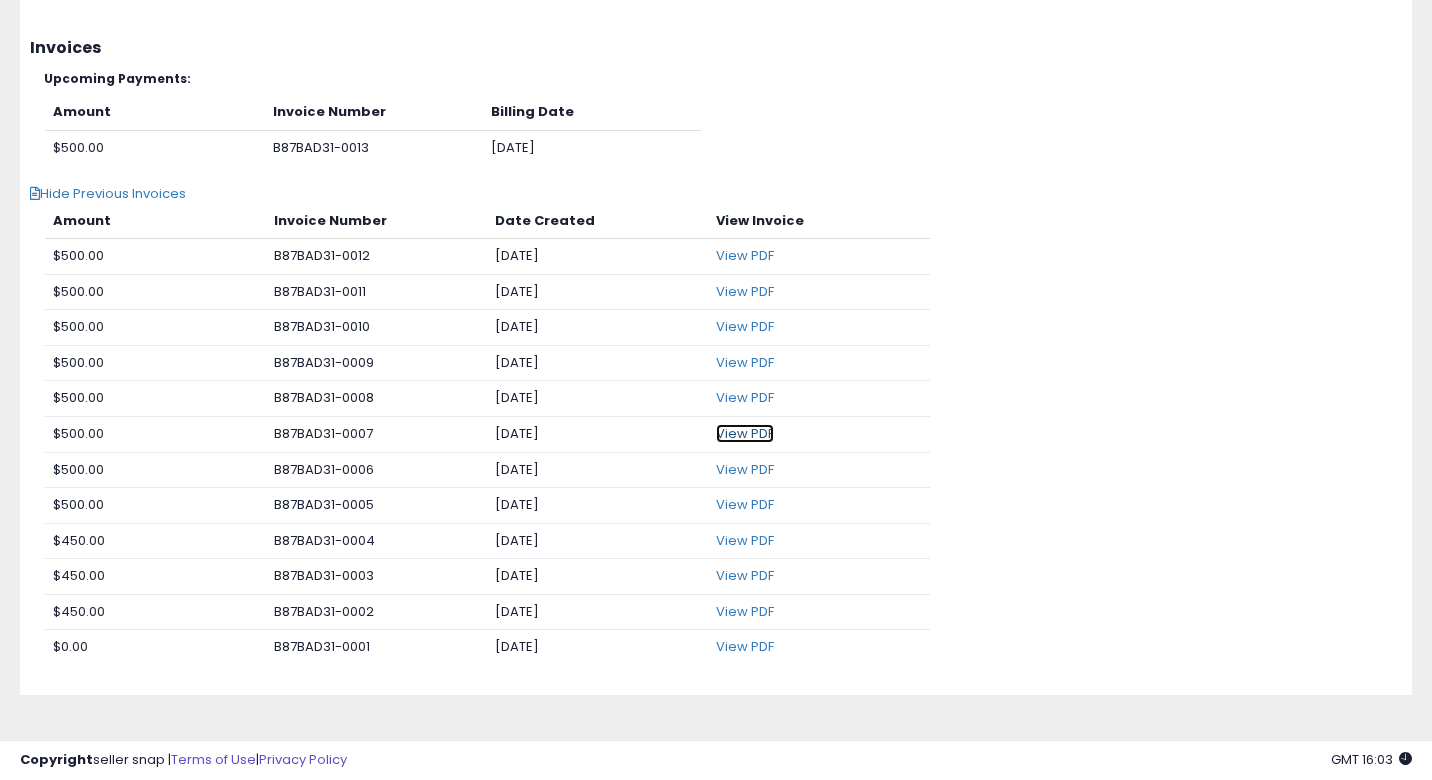 click on "View PDF" at bounding box center [745, 433] 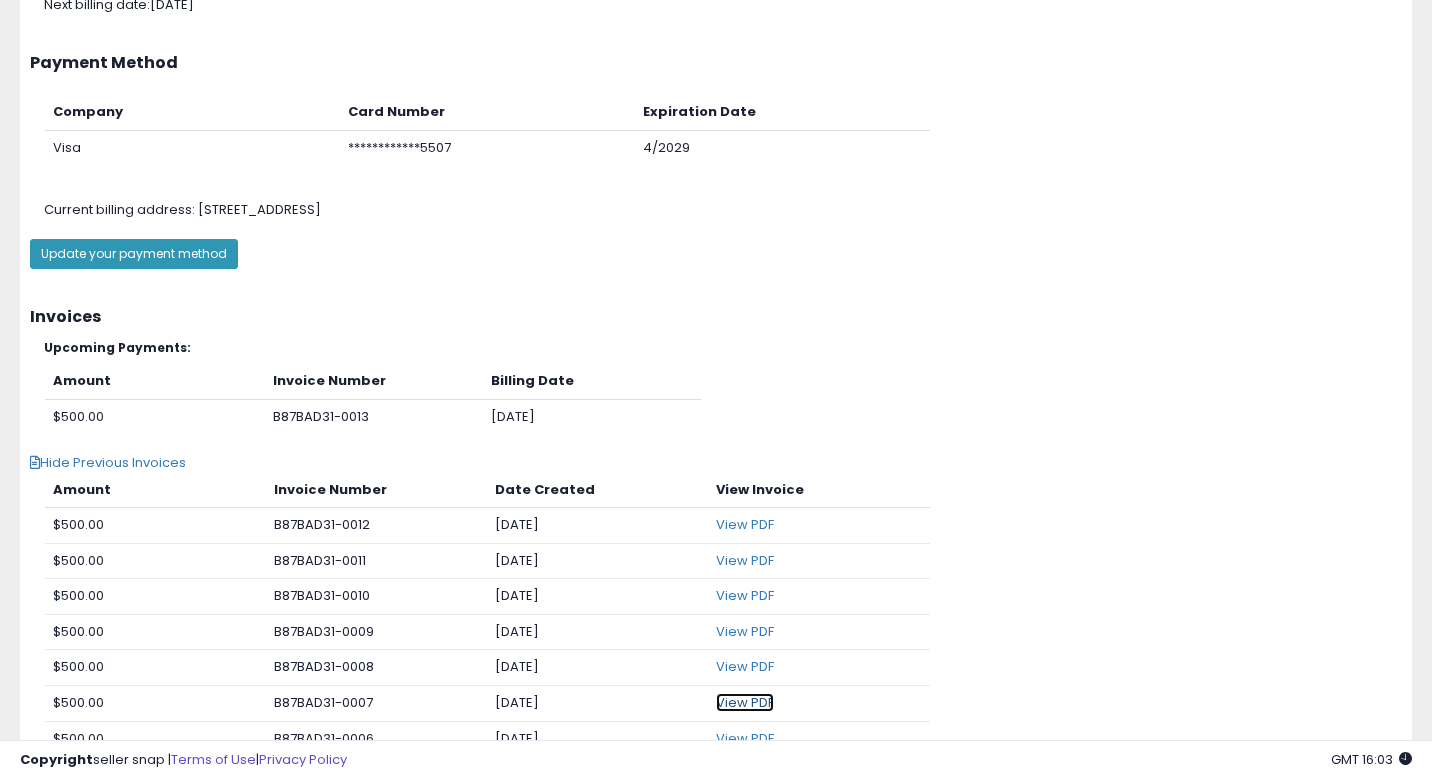 scroll, scrollTop: 0, scrollLeft: 0, axis: both 